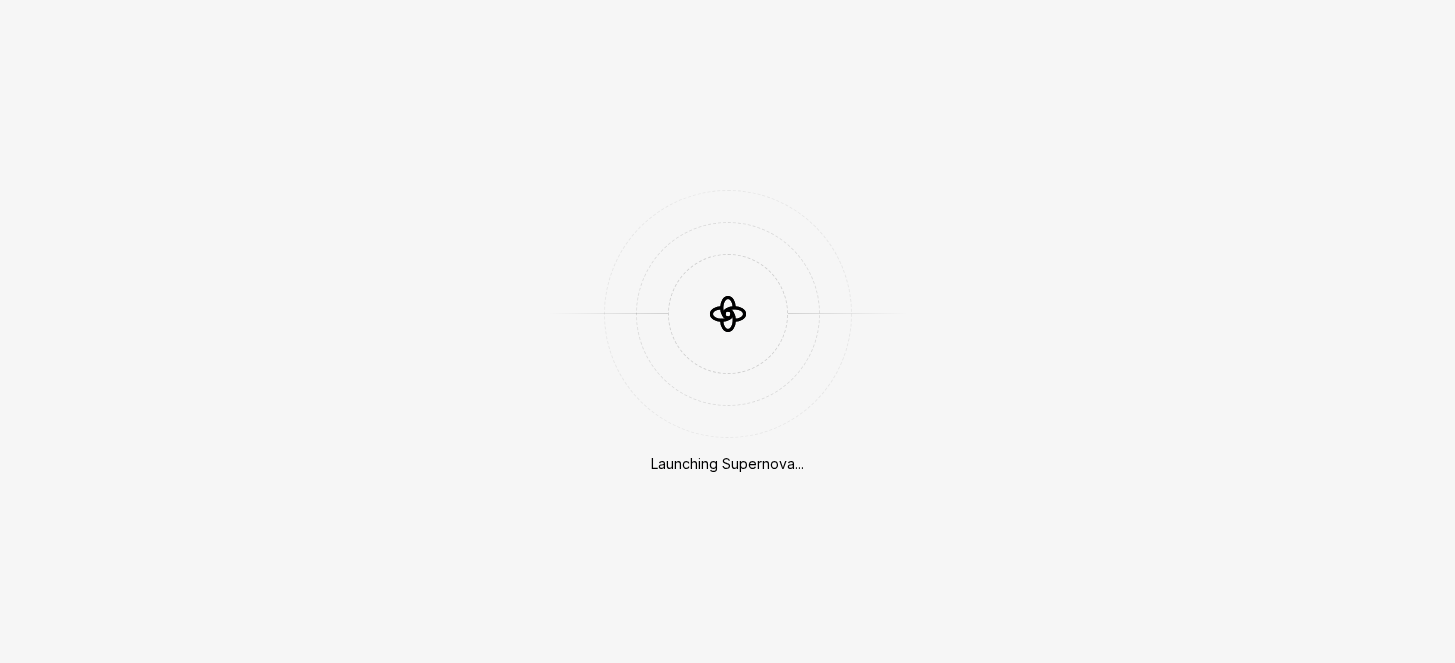 scroll, scrollTop: 0, scrollLeft: 0, axis: both 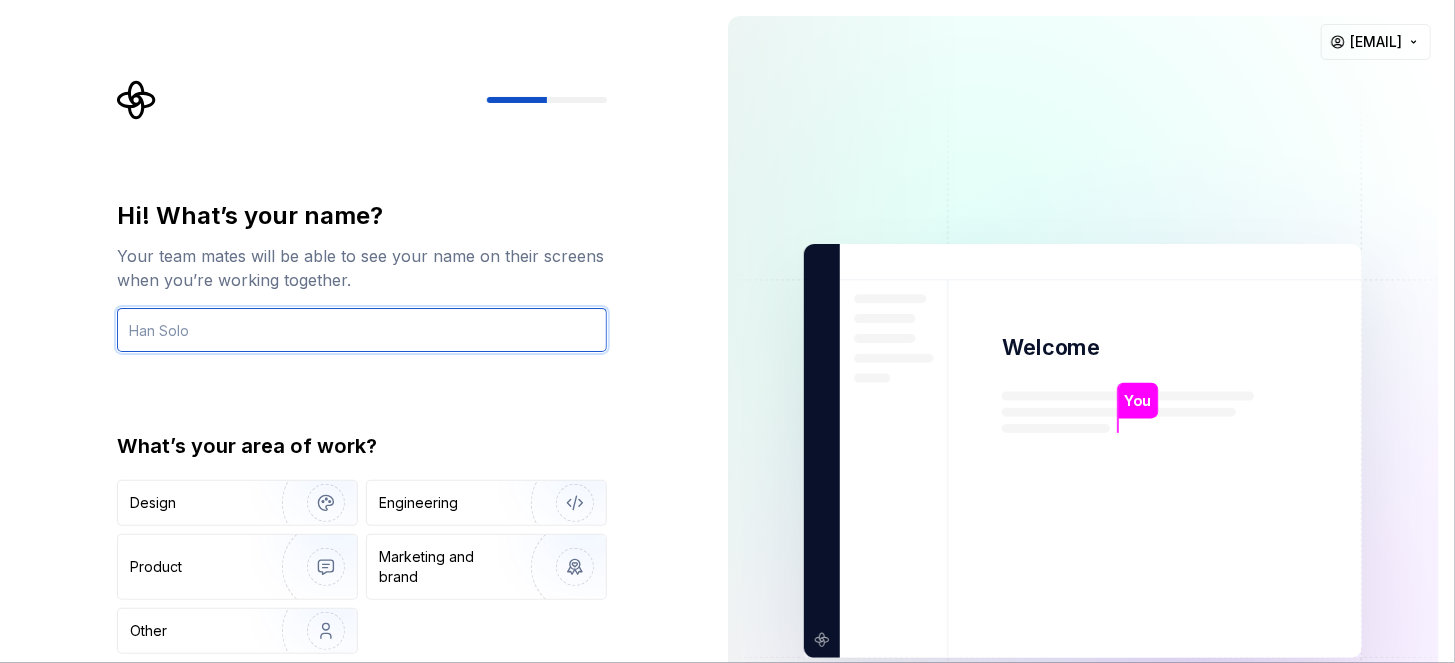 click at bounding box center [362, 330] 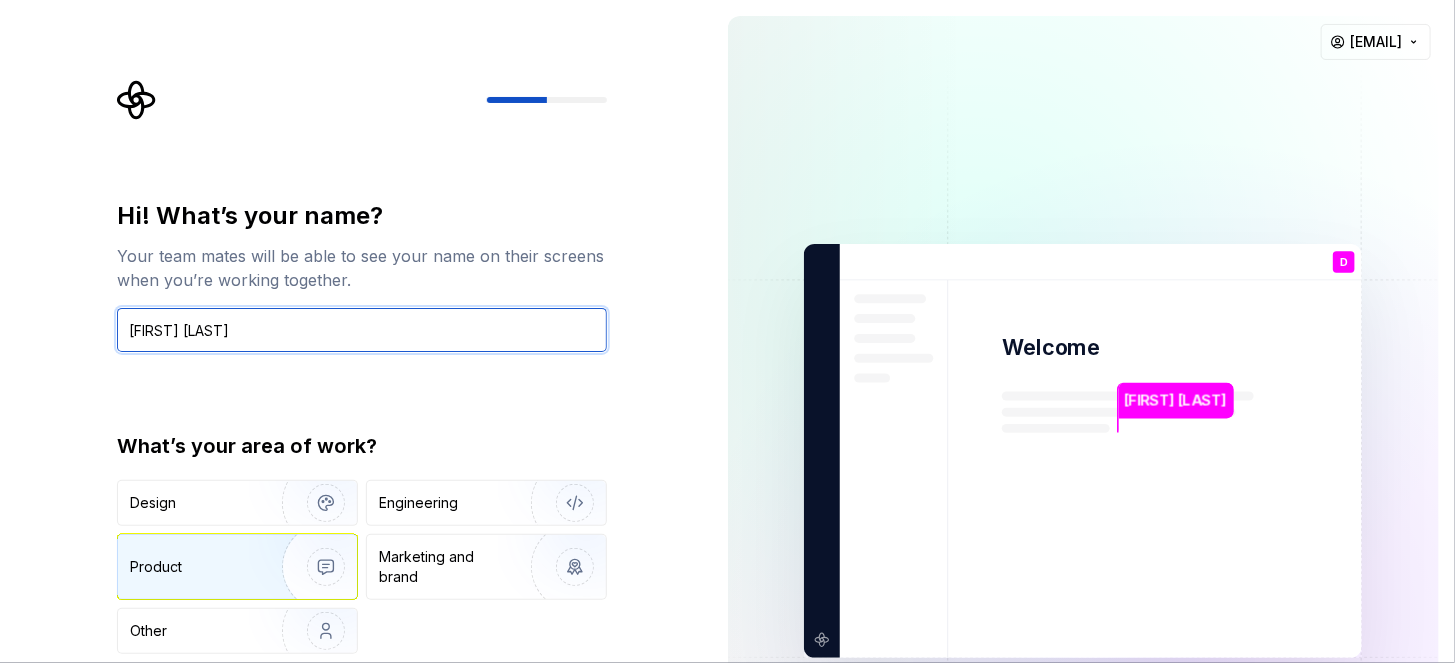 type on "[FIRST] [LAST]" 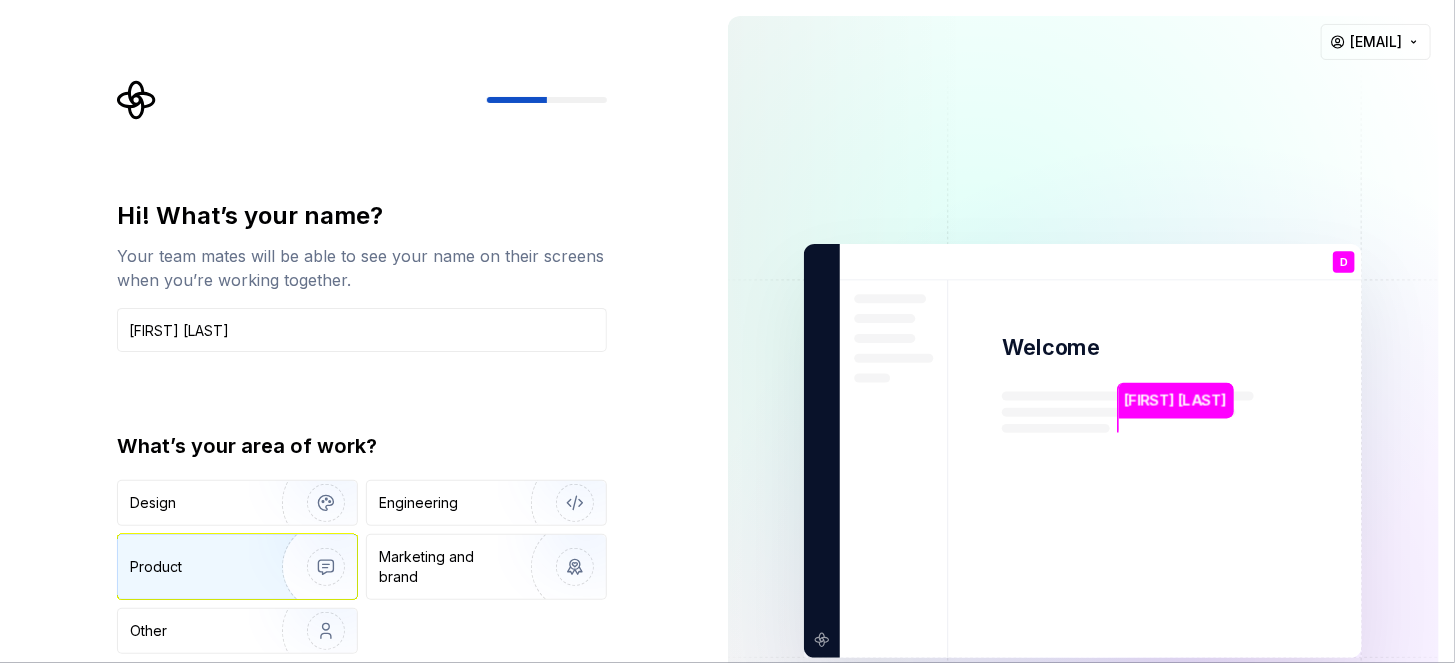 click on "Product" at bounding box center [196, 567] 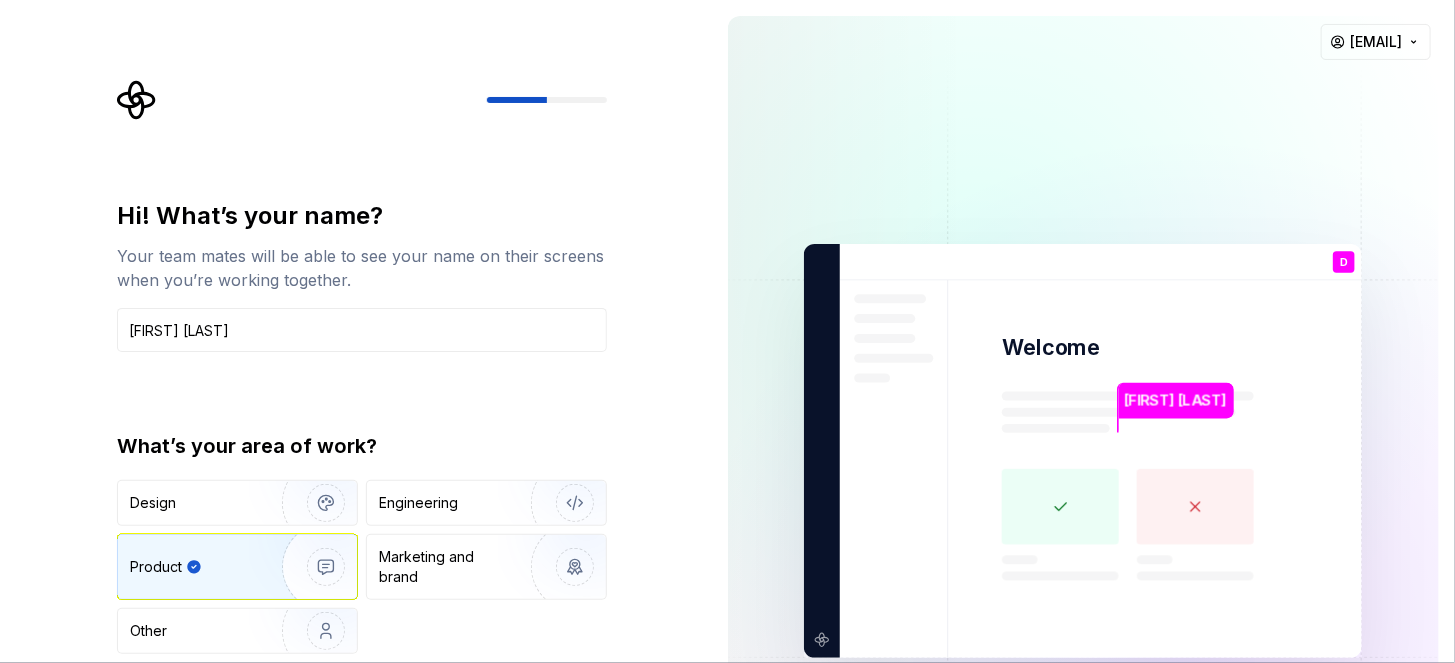 click on "Hi! What’s your name? Your team mates will be able to see your name on their screens when you’re working together. [FIRST] [LAST] What’s your area of work? Design Engineering Product Marketing and brand Other" at bounding box center (362, 427) 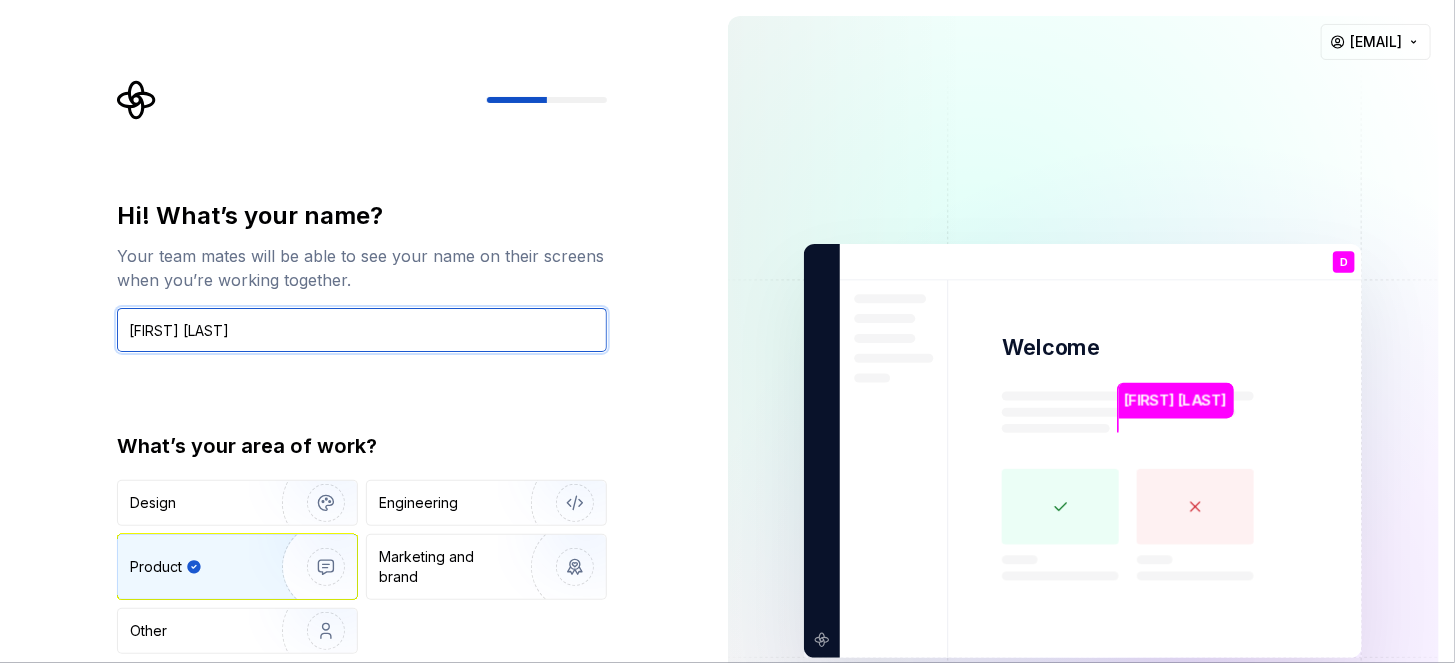 click on "[FIRST] [LAST]" at bounding box center [362, 330] 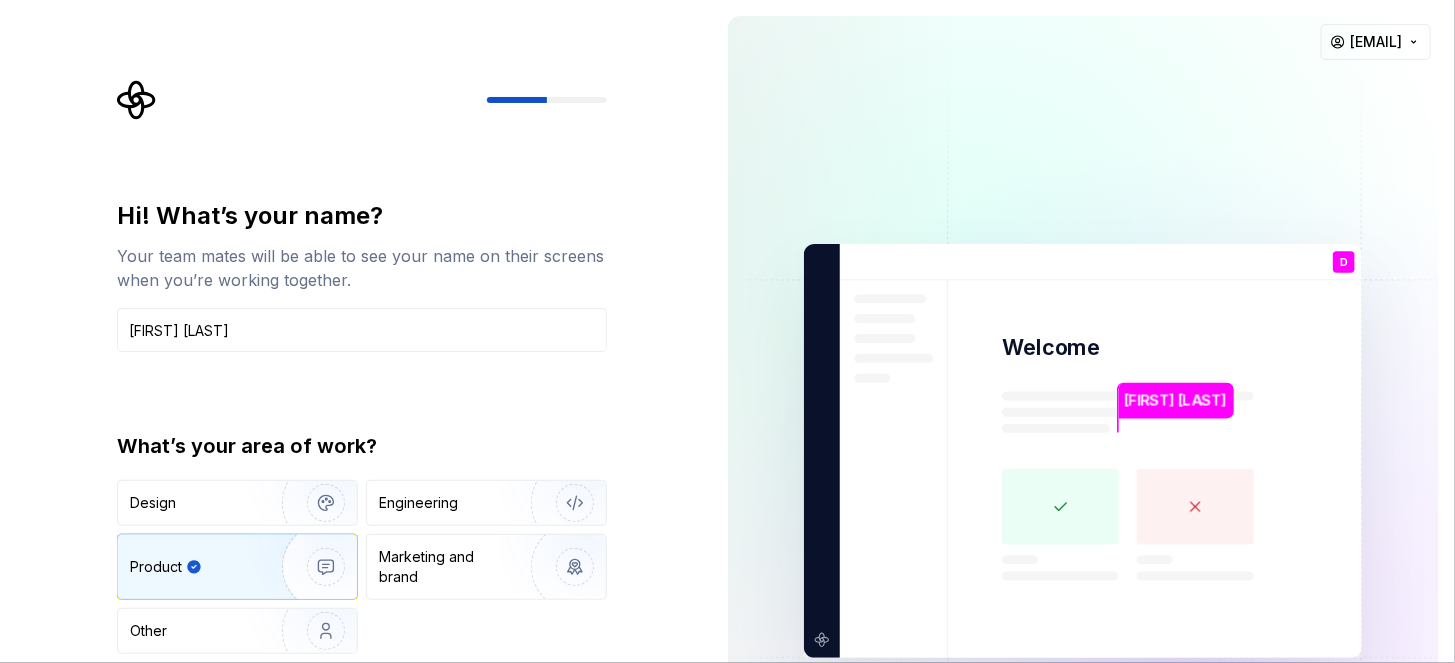 click on "Design Engineering Product Marketing and brand Other" at bounding box center (362, 567) 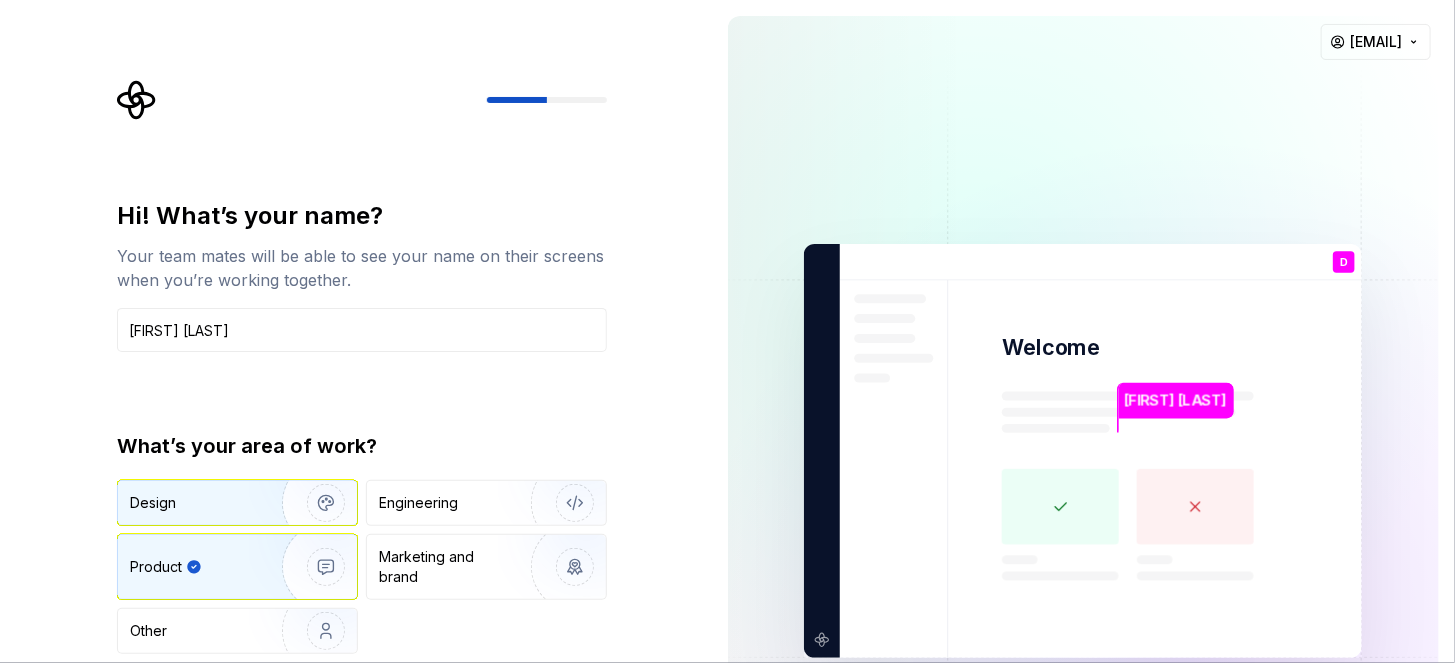 click on "Design" at bounding box center [193, 503] 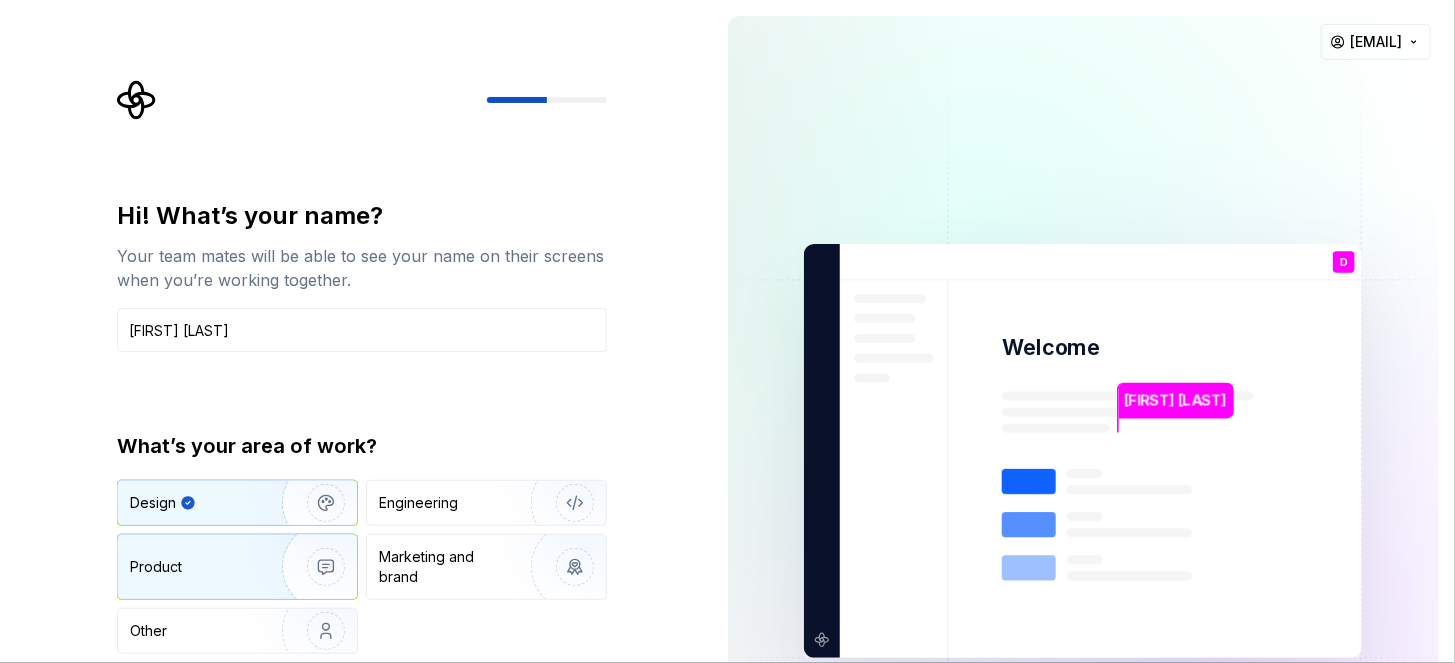click on "Product" at bounding box center (196, 567) 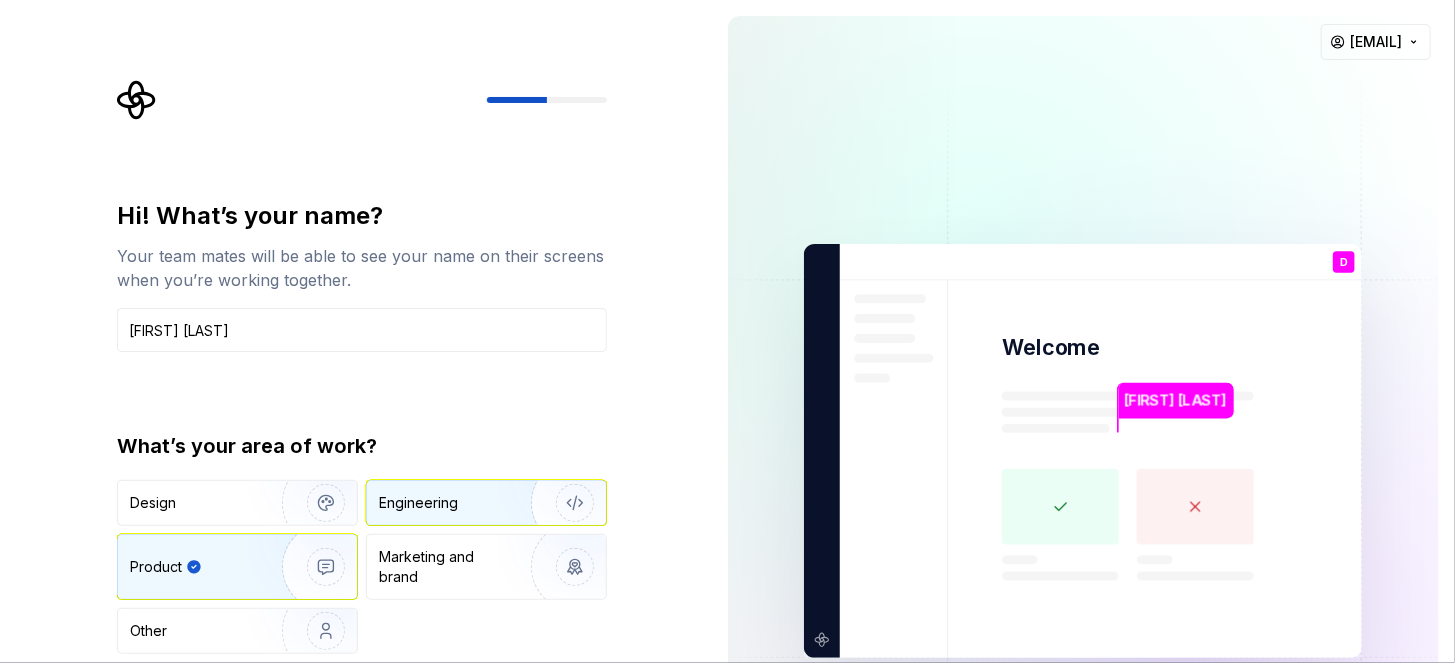 type on "Product" 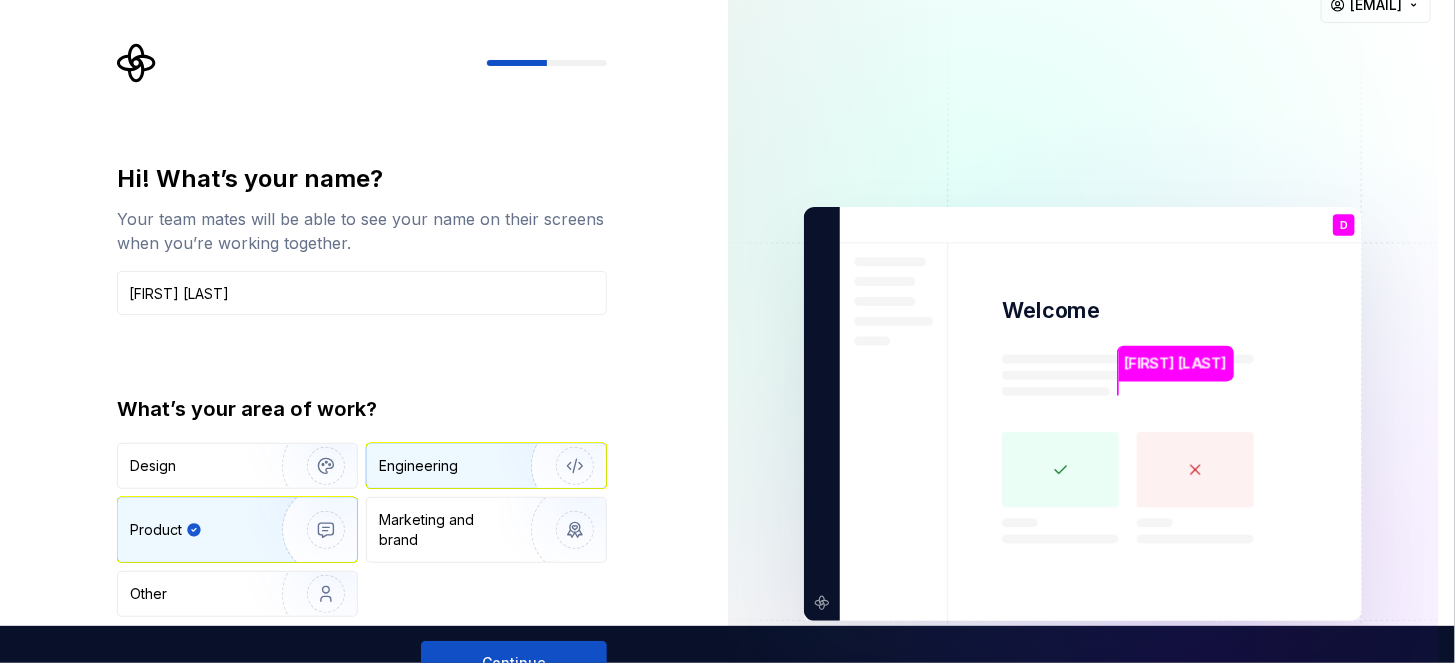 type 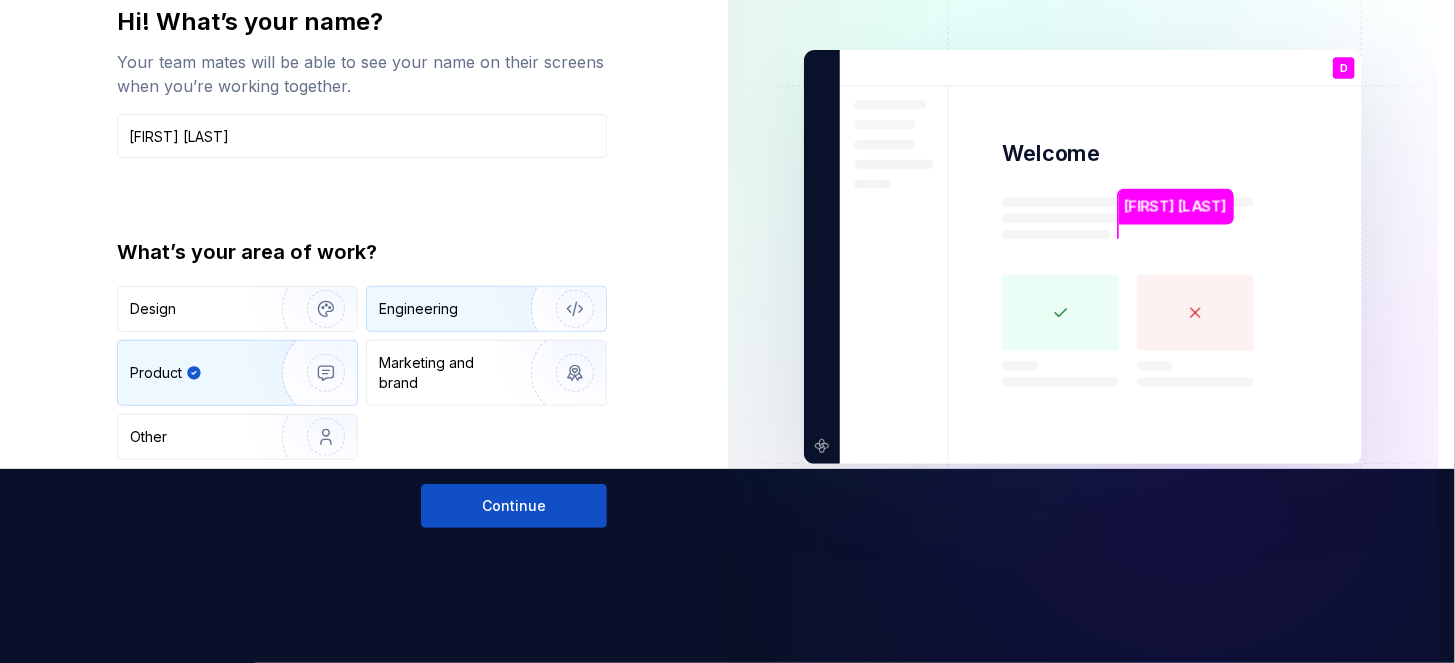 scroll, scrollTop: 236, scrollLeft: 0, axis: vertical 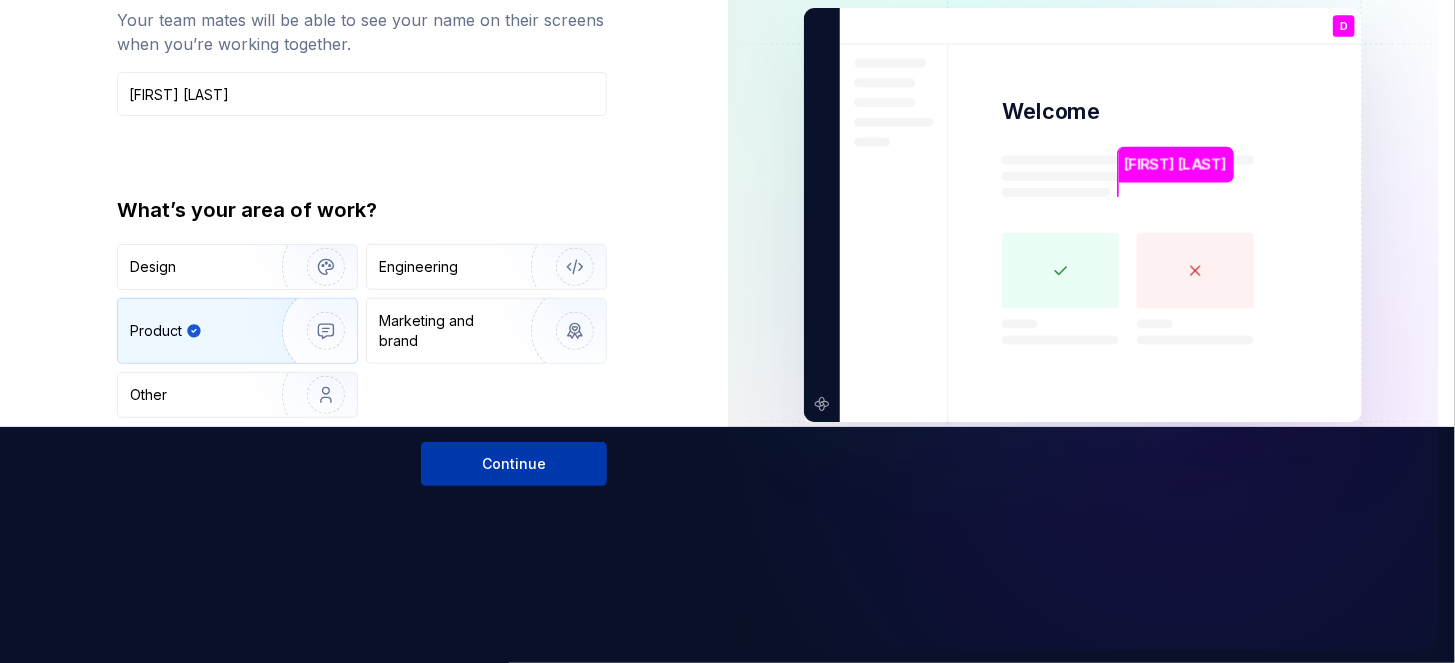 click on "Continue" at bounding box center (514, 464) 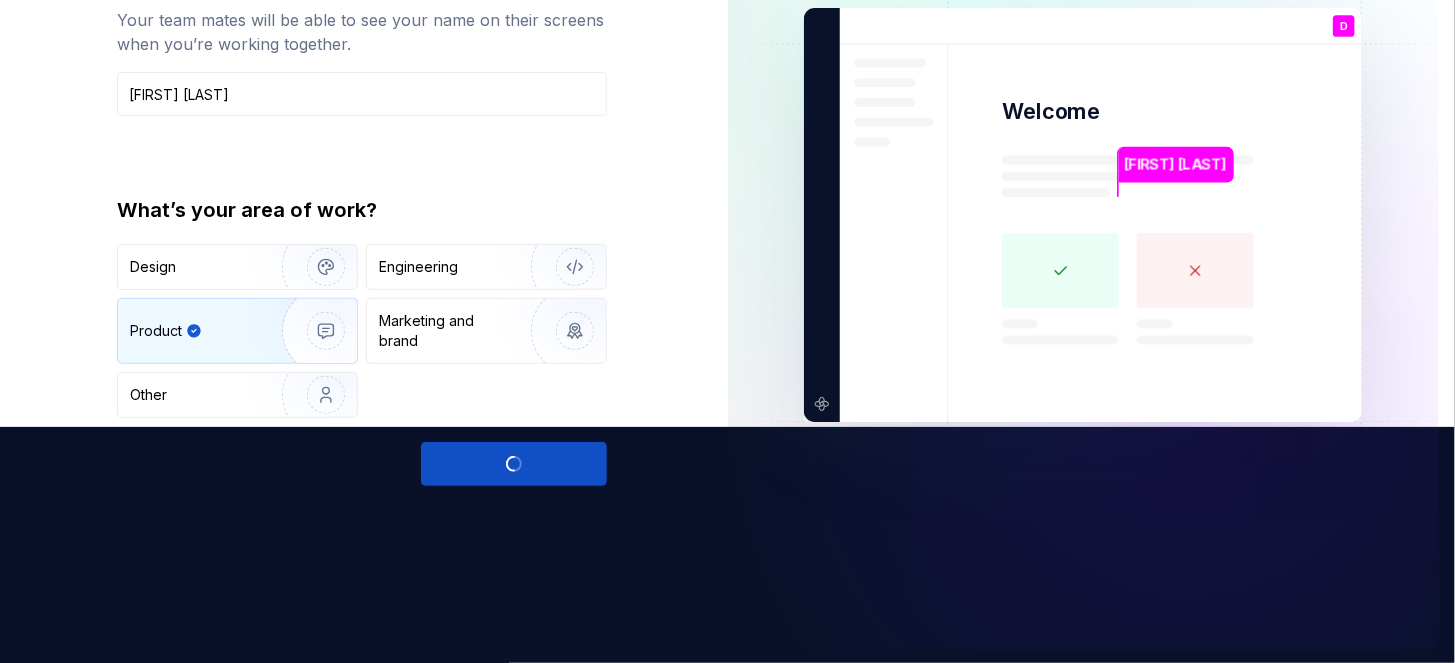 scroll, scrollTop: 162, scrollLeft: 0, axis: vertical 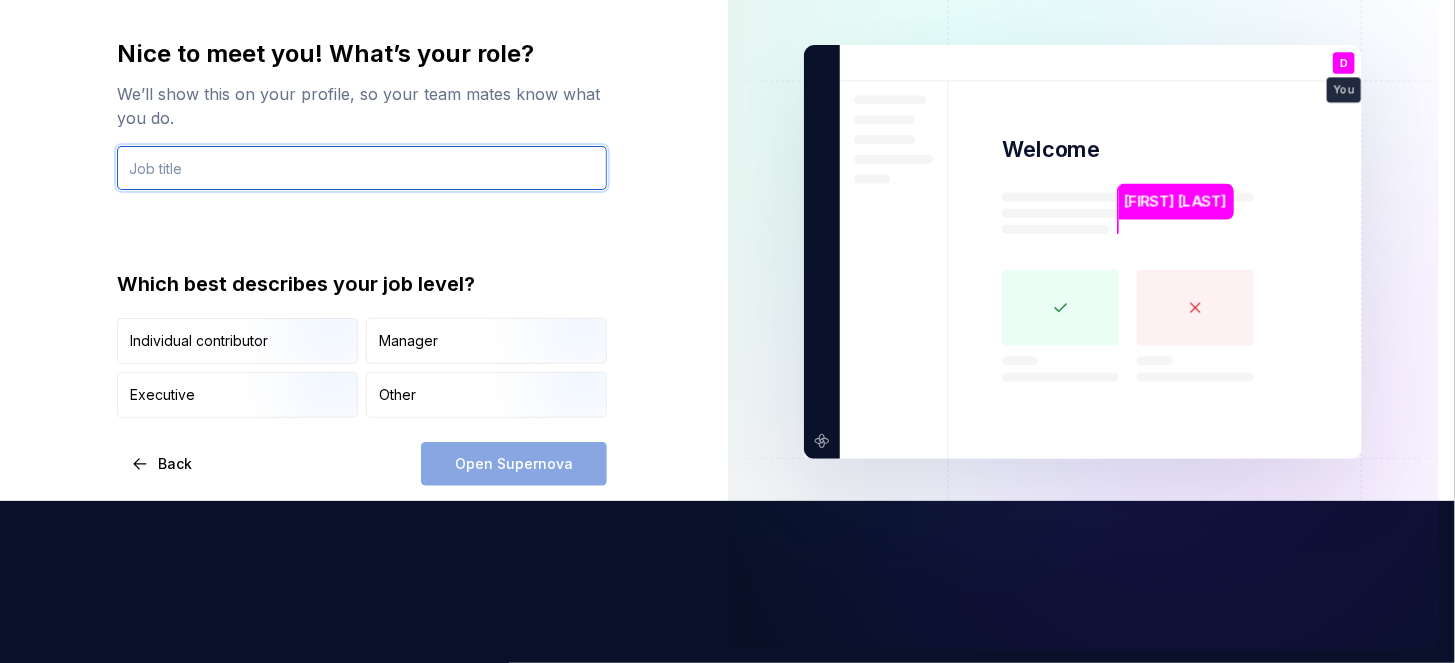 click at bounding box center (362, 168) 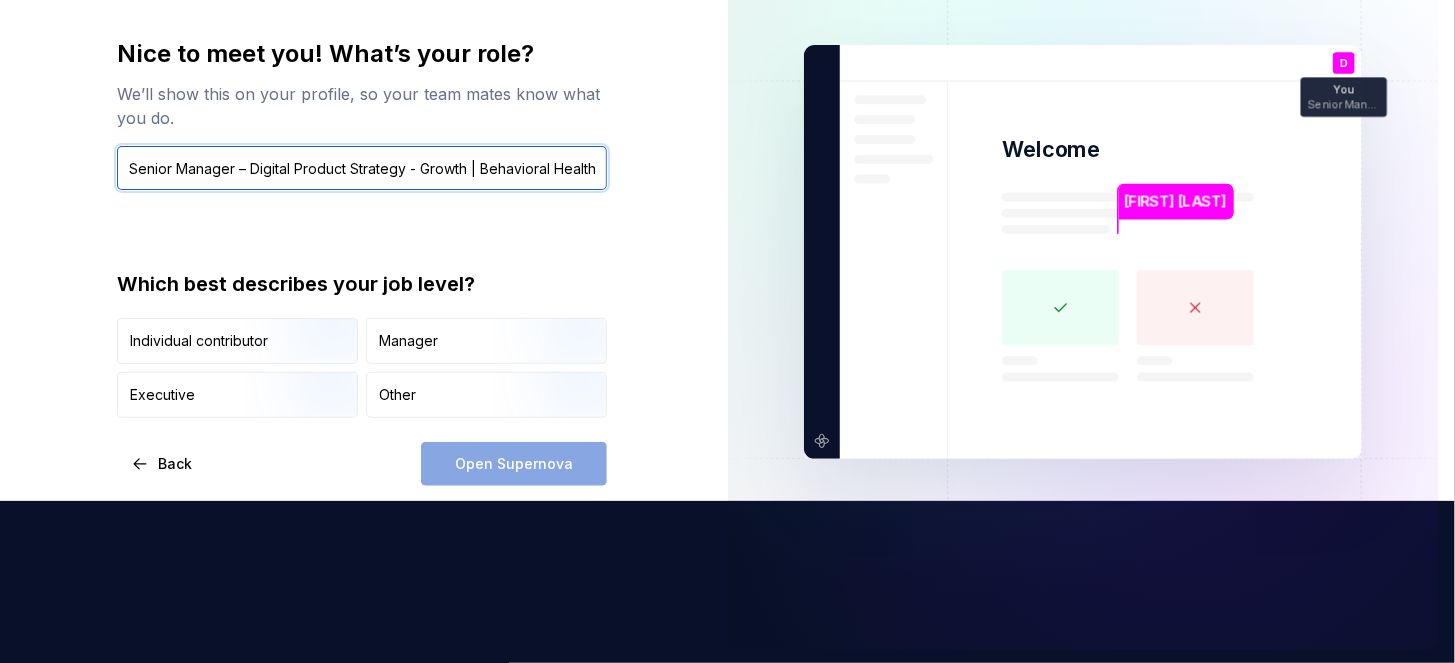 scroll, scrollTop: 0, scrollLeft: 1, axis: horizontal 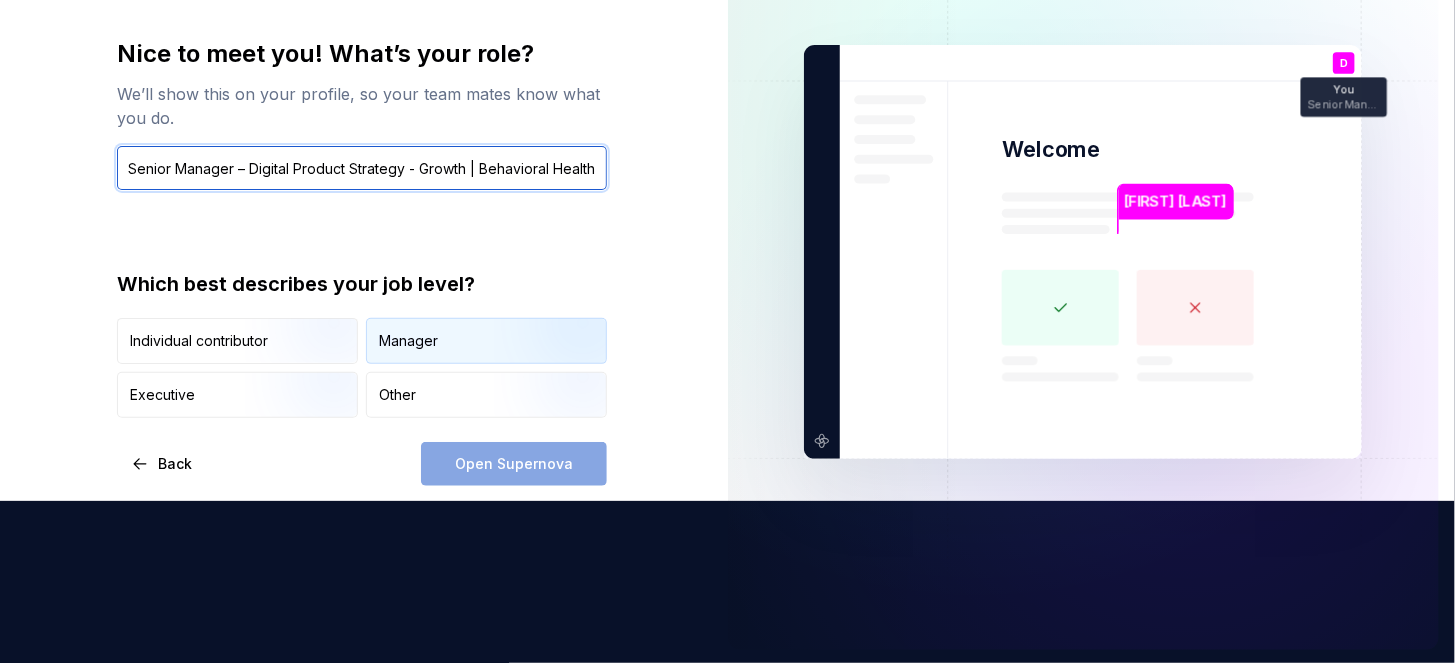 type on "Senior Manager – Digital Product Strategy - Growth | Behavioral Health" 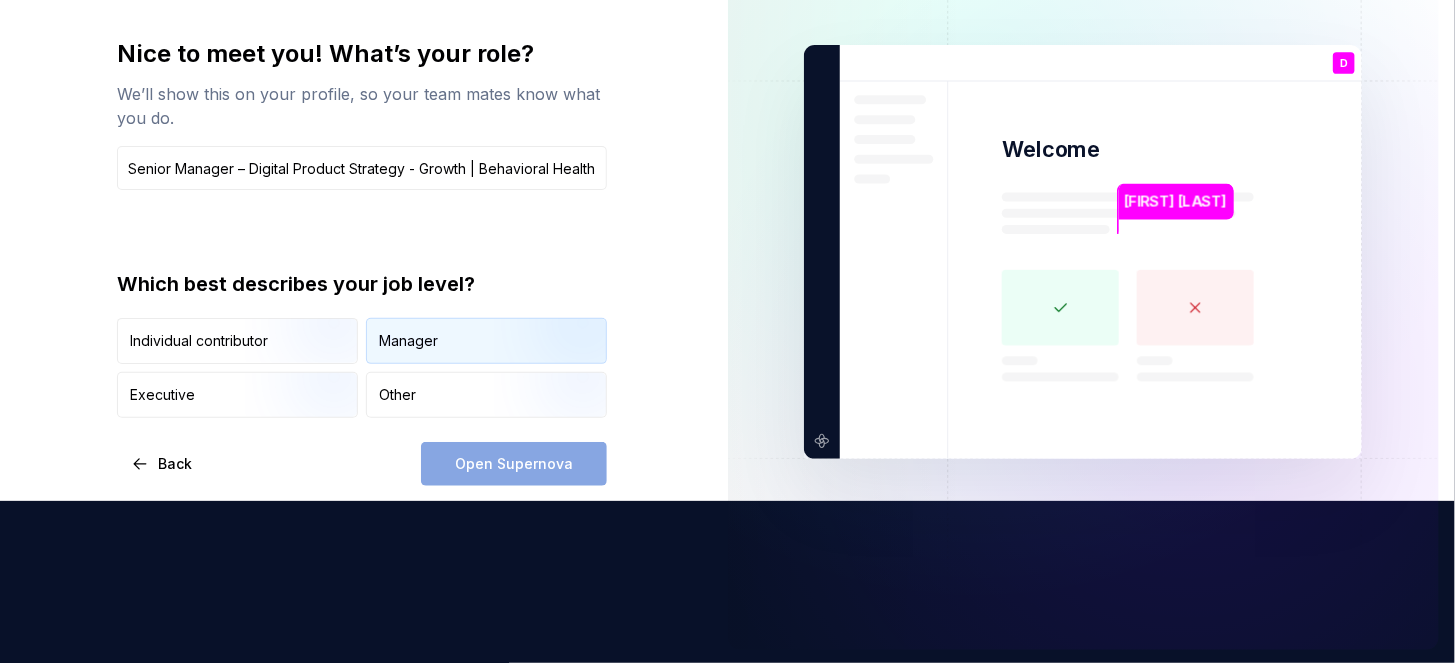 scroll, scrollTop: 0, scrollLeft: 0, axis: both 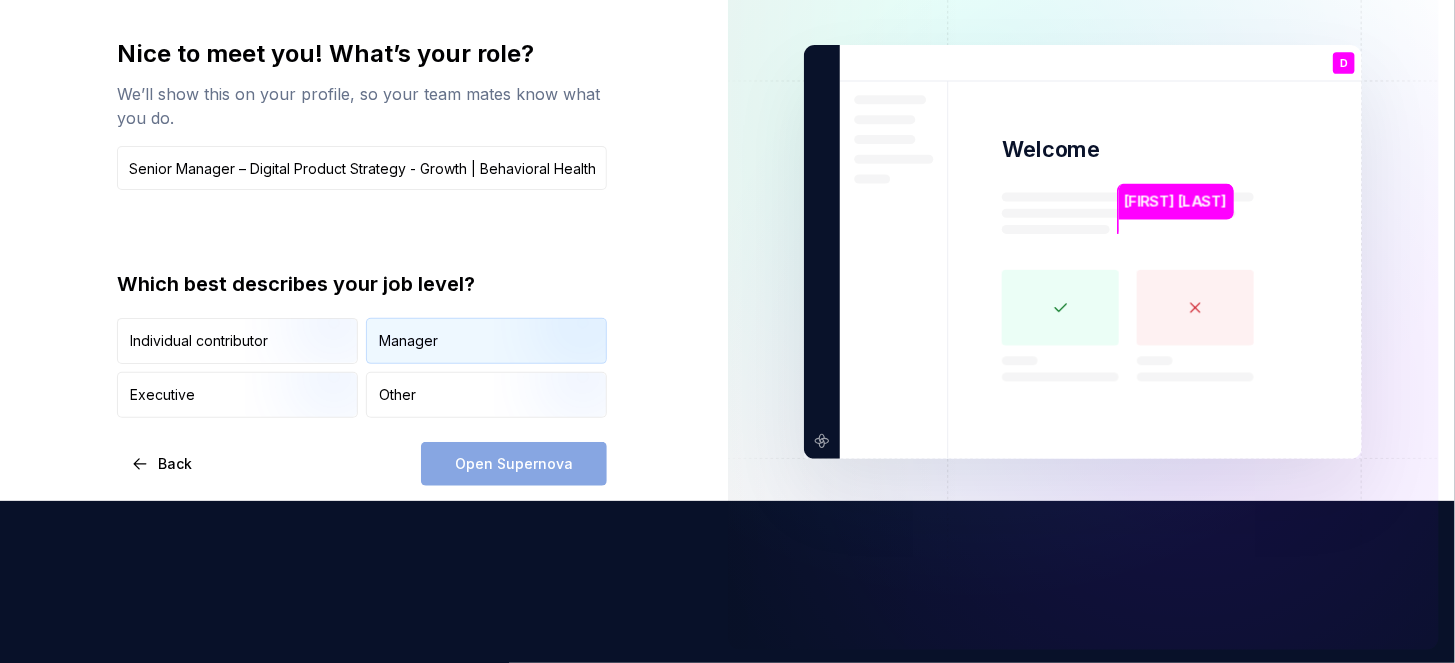 click on "Manager" at bounding box center (408, 341) 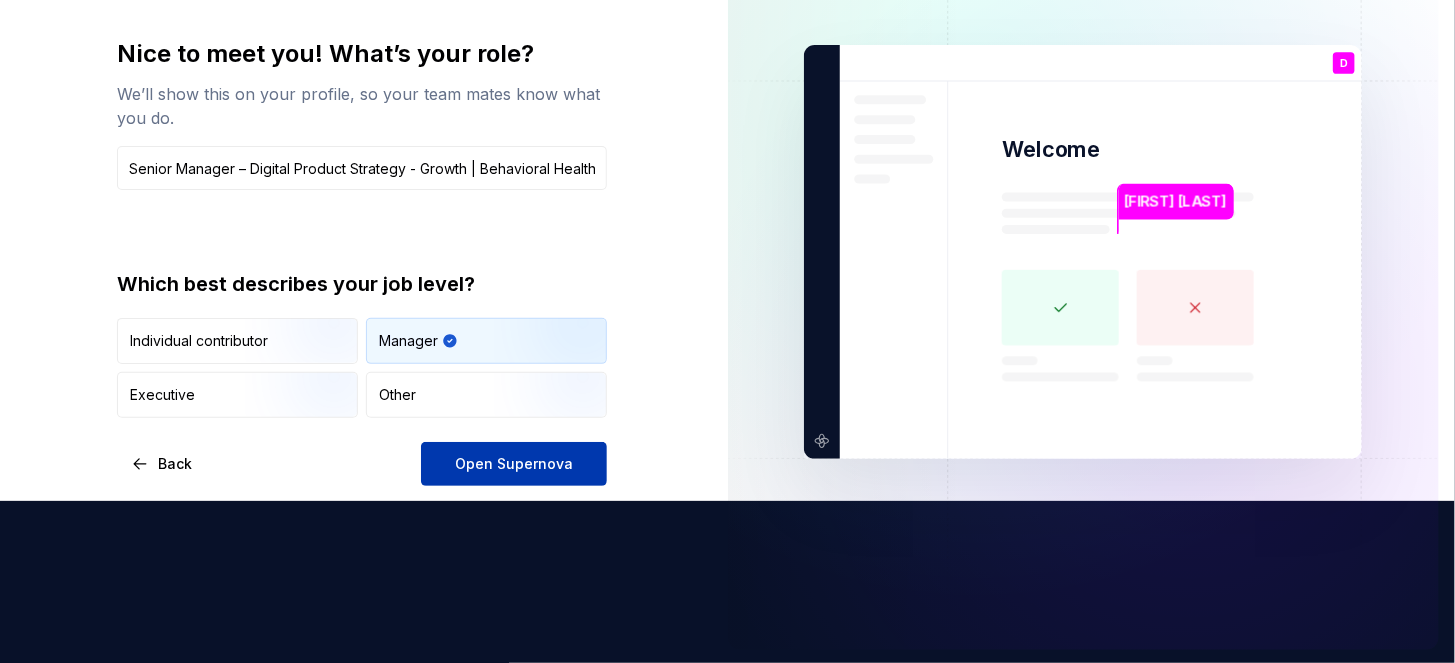click on "Open Supernova" at bounding box center [514, 464] 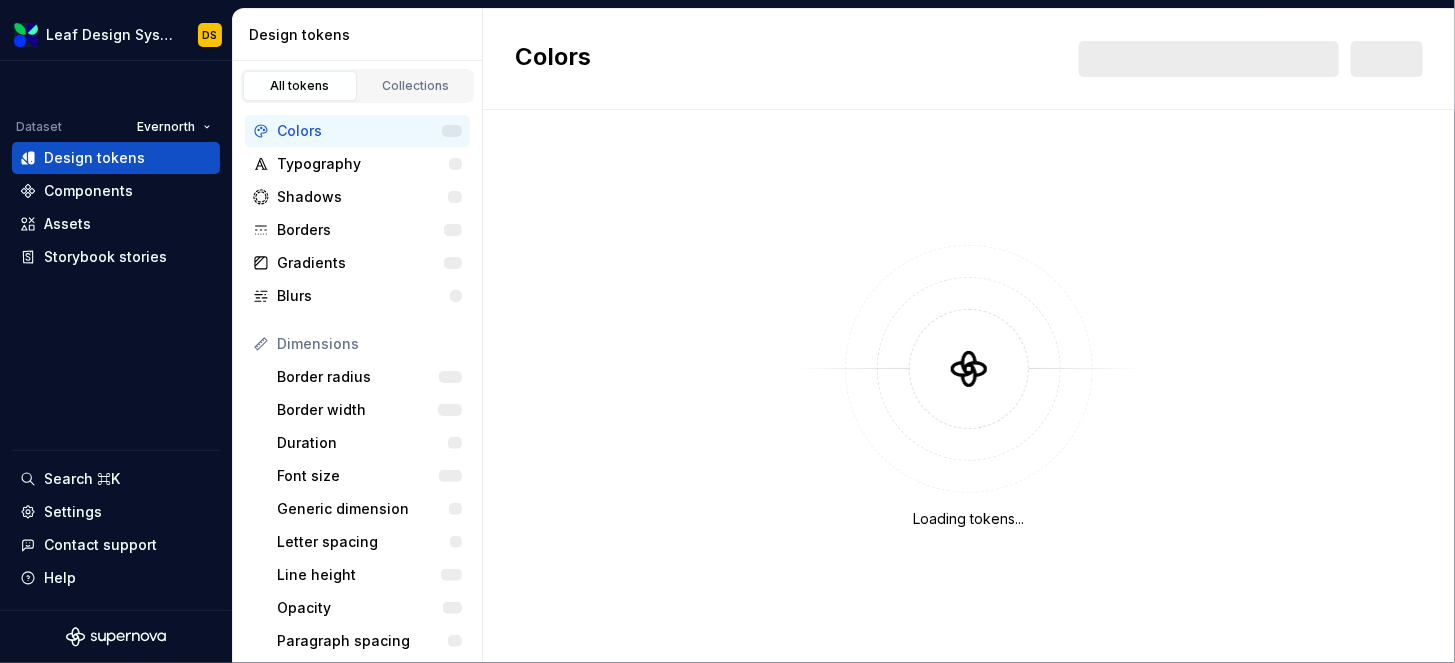scroll, scrollTop: 0, scrollLeft: 0, axis: both 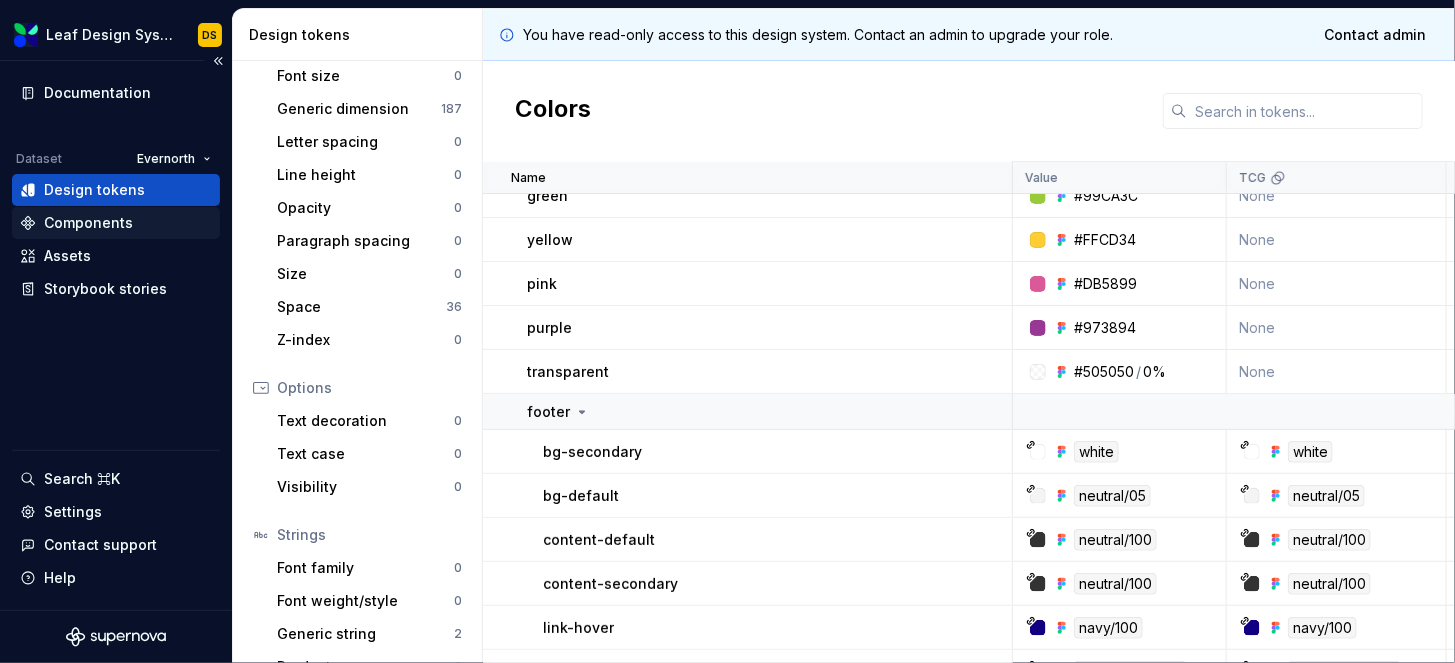 click on "Components" at bounding box center [88, 223] 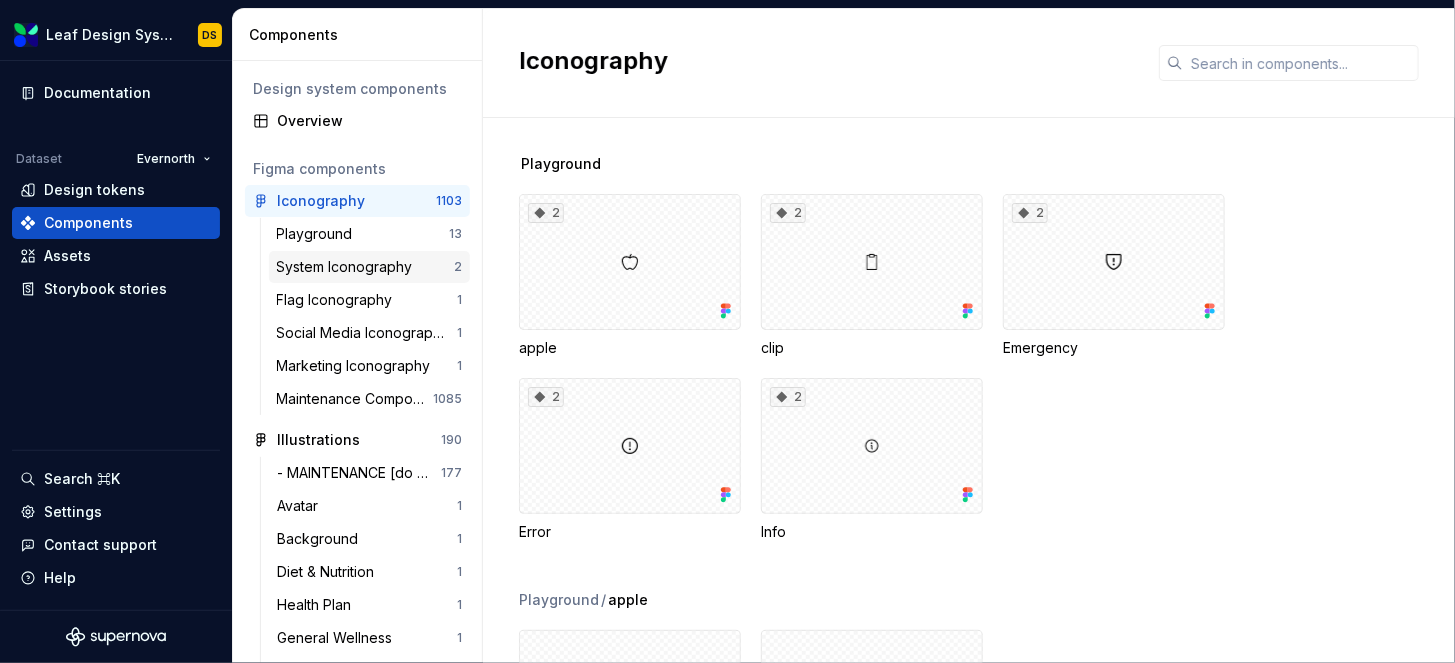 click on "System Iconography" at bounding box center [349, 267] 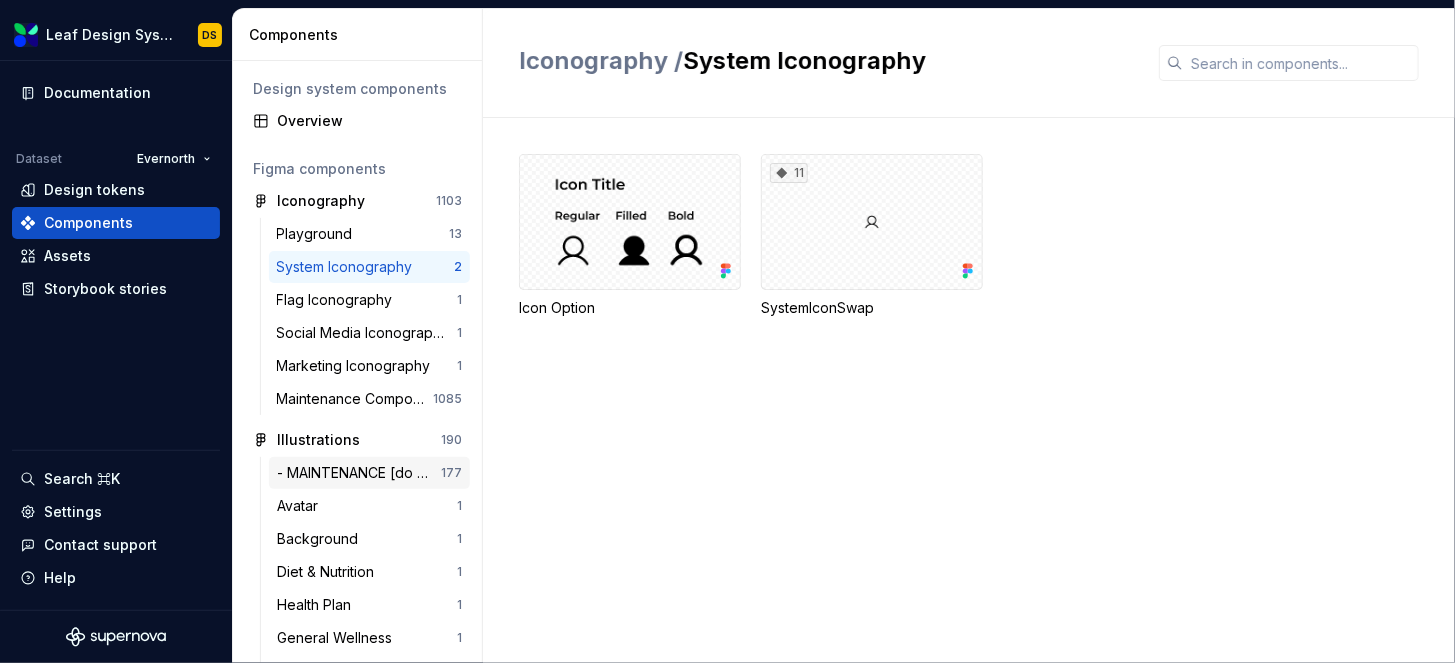 scroll, scrollTop: 100, scrollLeft: 0, axis: vertical 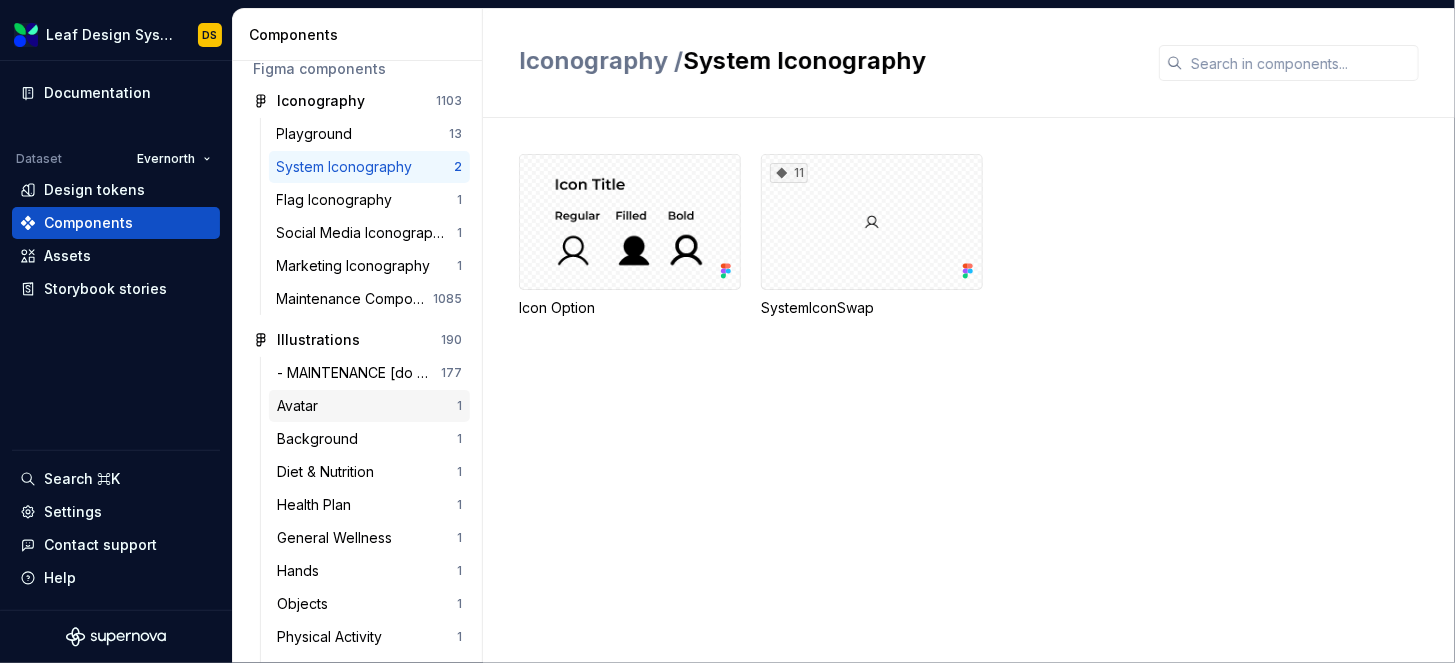 click on "Avatar" at bounding box center (367, 406) 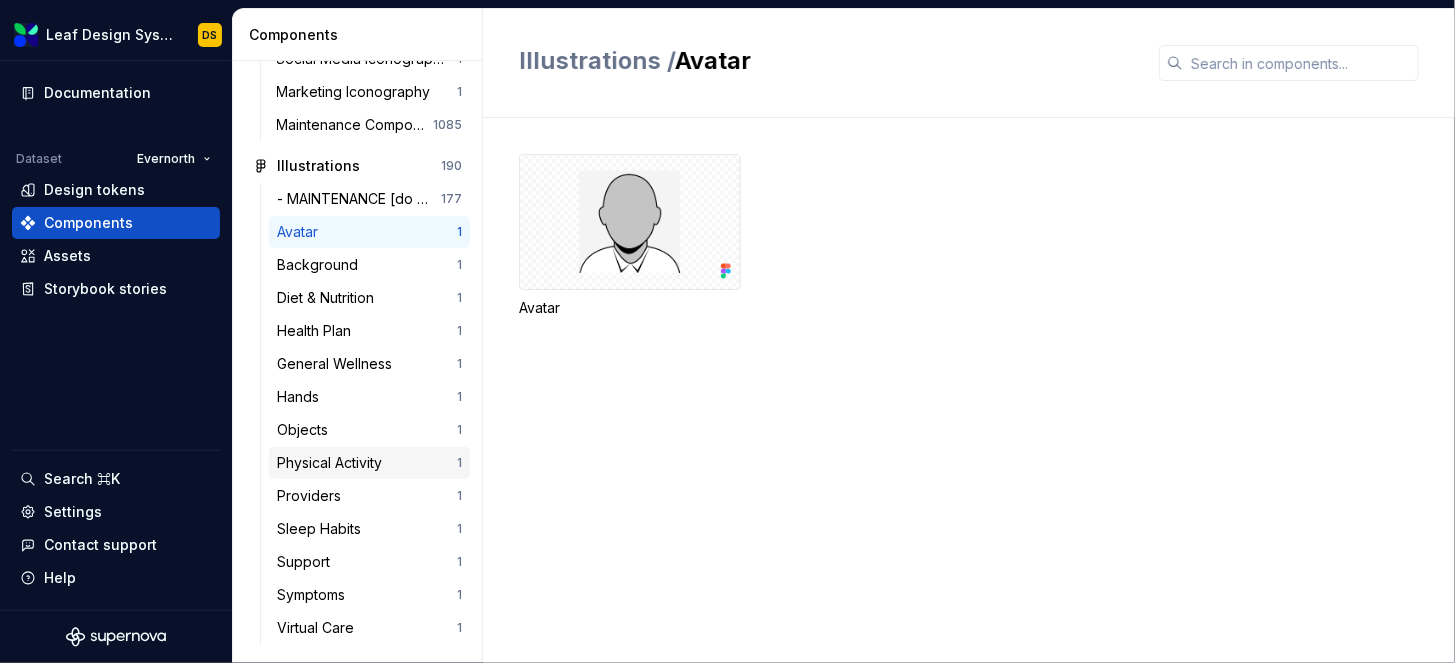 scroll, scrollTop: 174, scrollLeft: 0, axis: vertical 